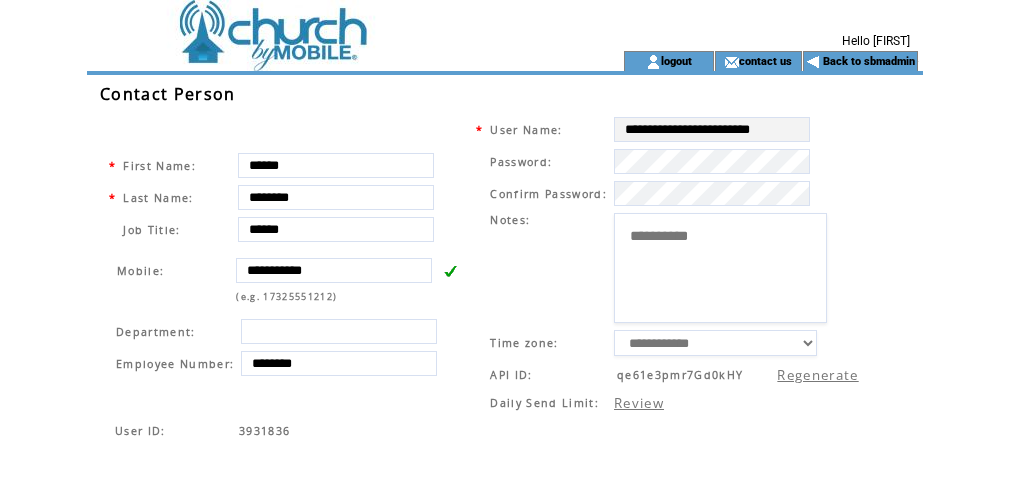 scroll, scrollTop: 0, scrollLeft: 0, axis: both 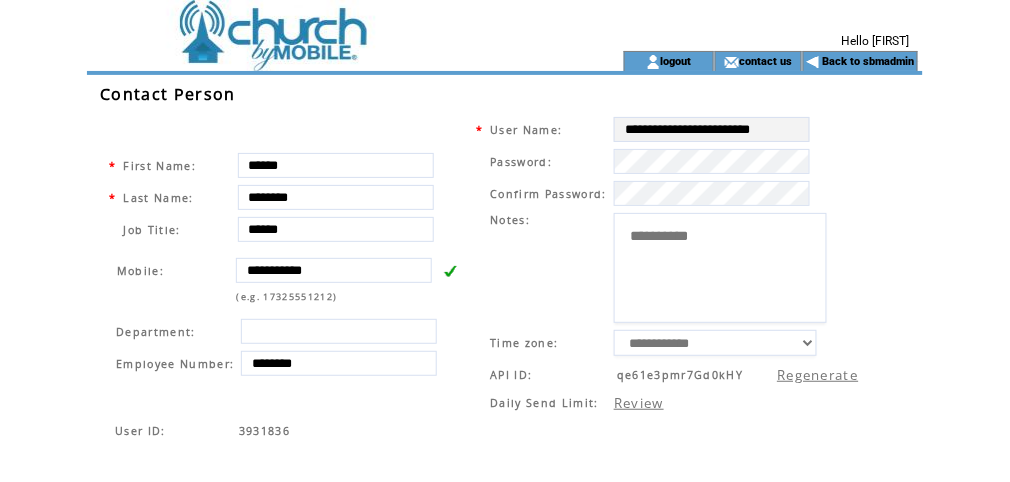 click at bounding box center (327, 25) 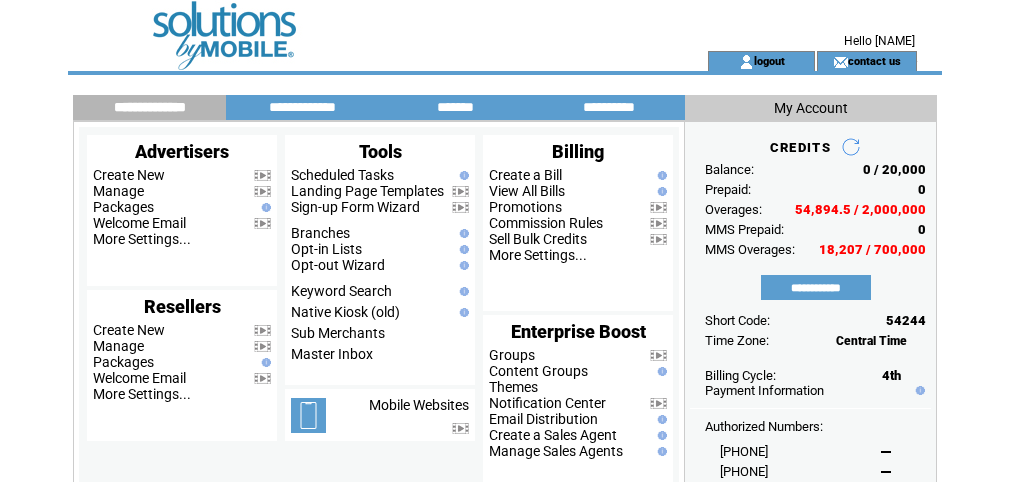 scroll, scrollTop: 0, scrollLeft: 0, axis: both 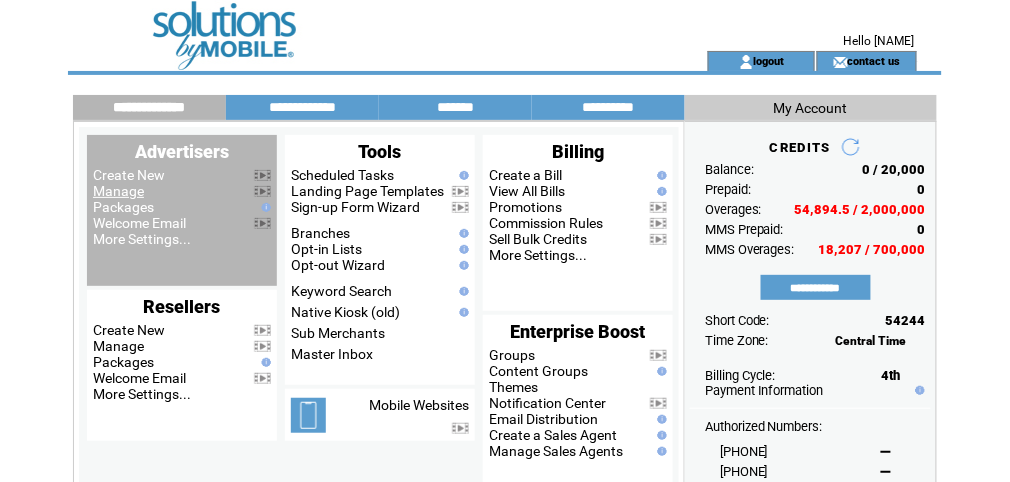 click on "Manage" at bounding box center [118, 191] 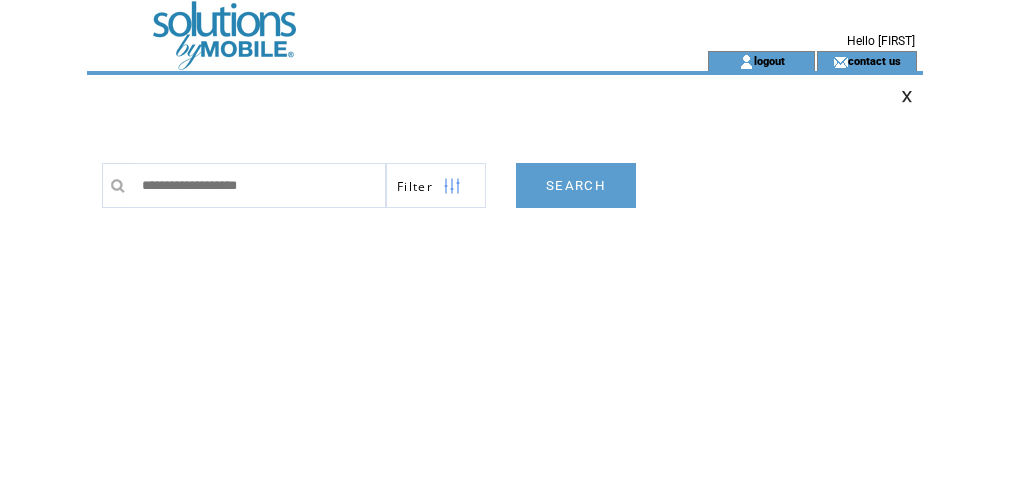 scroll, scrollTop: 0, scrollLeft: 0, axis: both 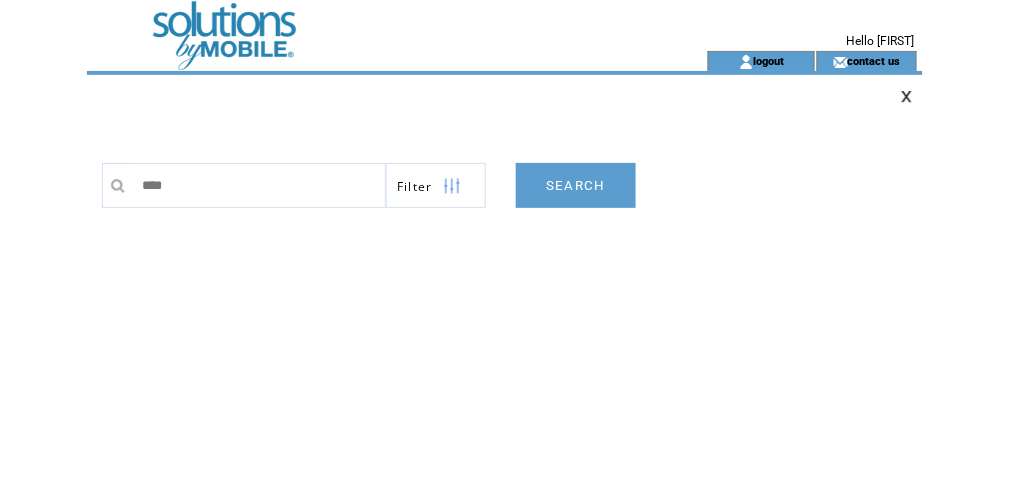 type on "*****" 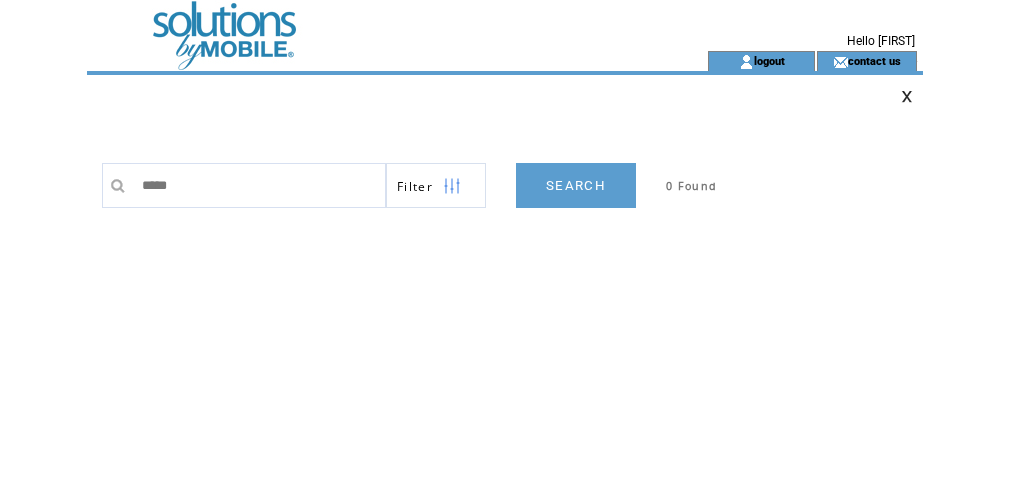 scroll, scrollTop: 0, scrollLeft: 0, axis: both 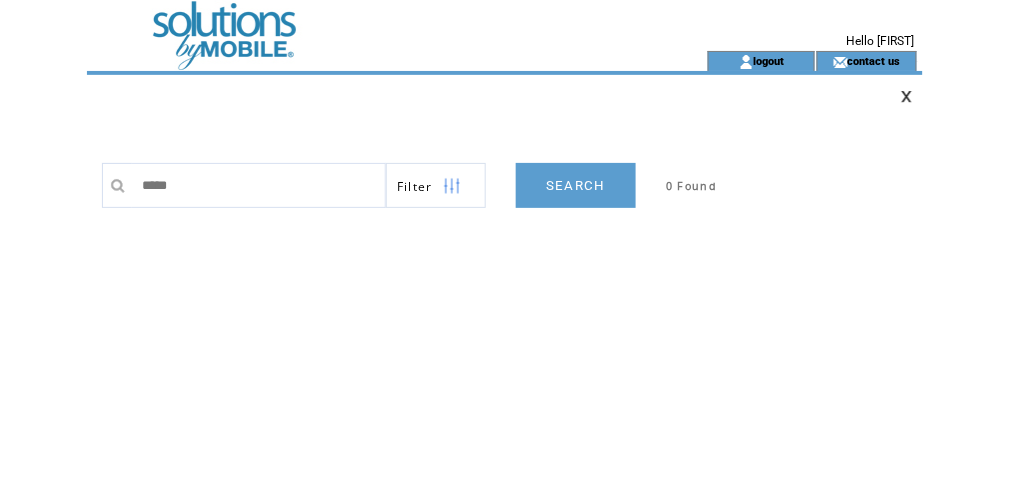 click on "*****" at bounding box center [259, 185] 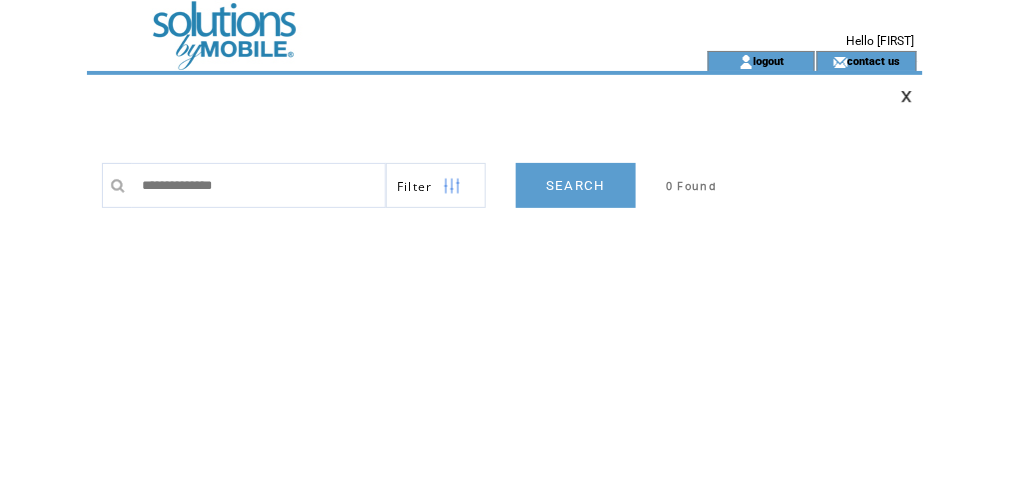 click on "SEARCH" at bounding box center [576, 185] 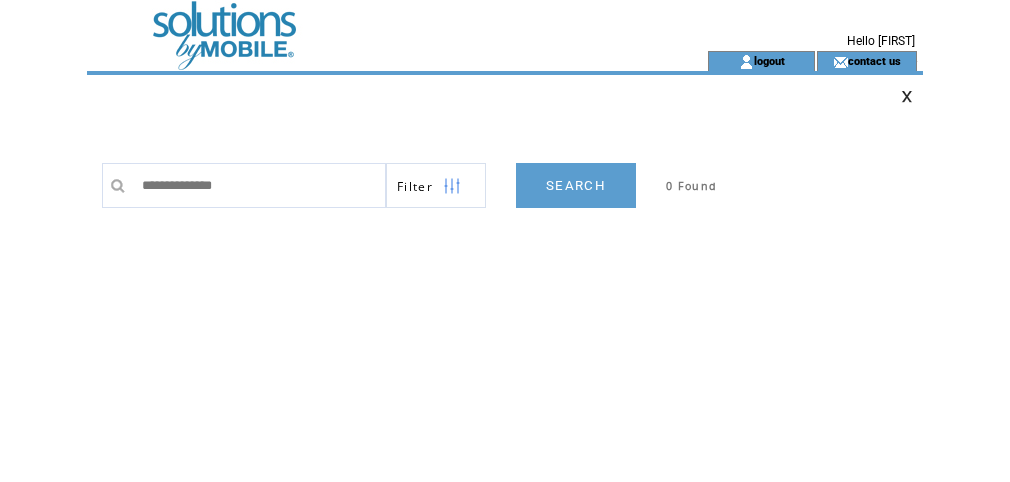 scroll, scrollTop: 0, scrollLeft: 0, axis: both 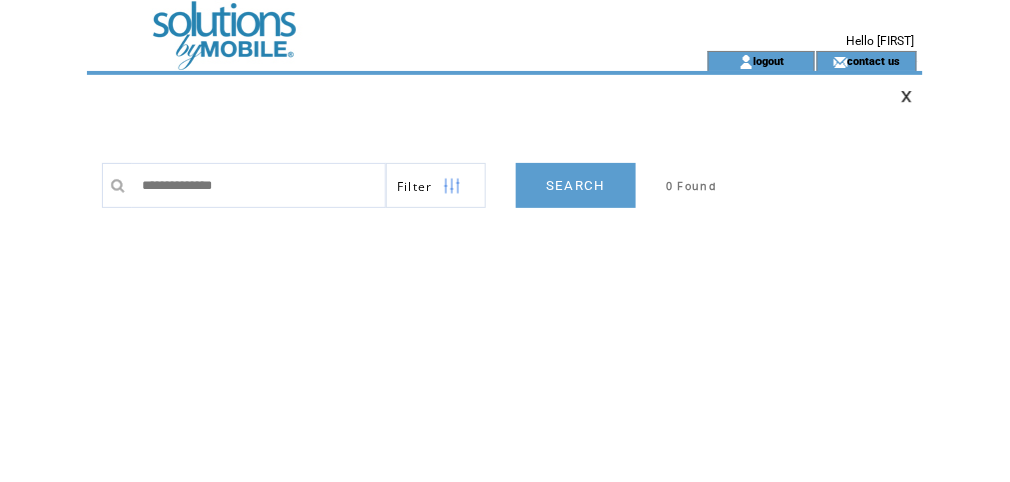 click at bounding box center [361, 25] 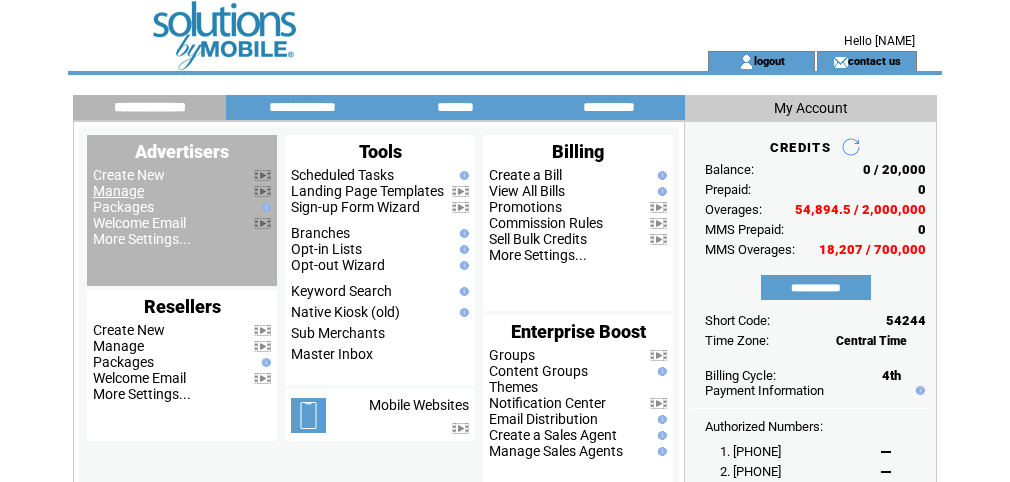 scroll, scrollTop: 0, scrollLeft: 0, axis: both 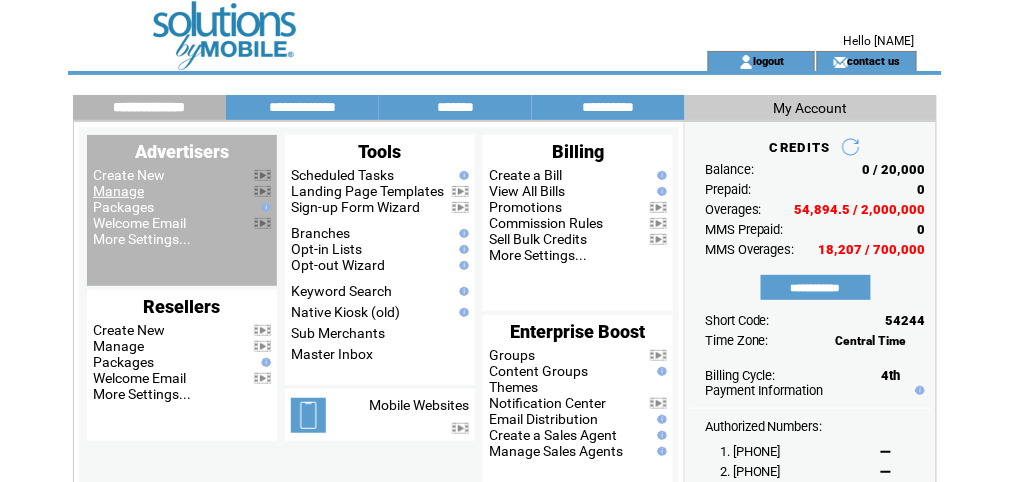 click on "Manage" at bounding box center [118, 191] 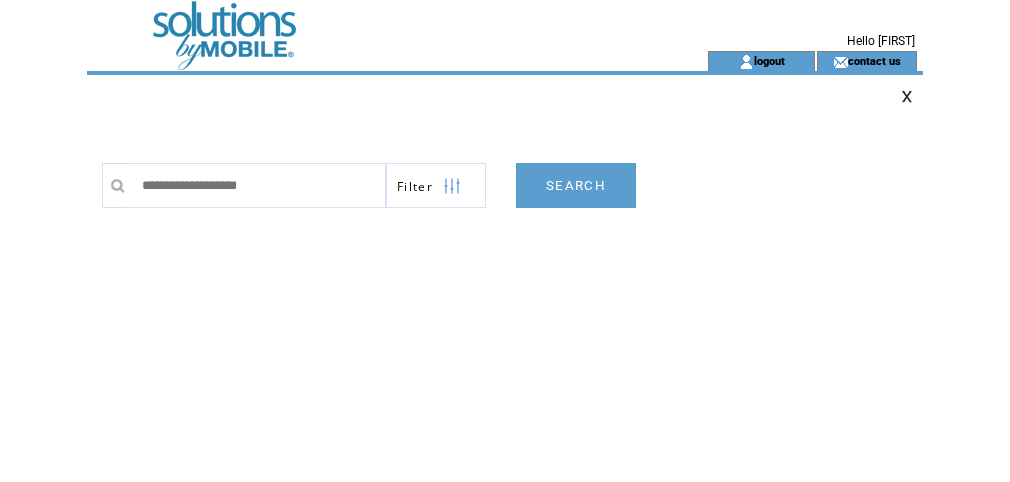 scroll, scrollTop: 0, scrollLeft: 0, axis: both 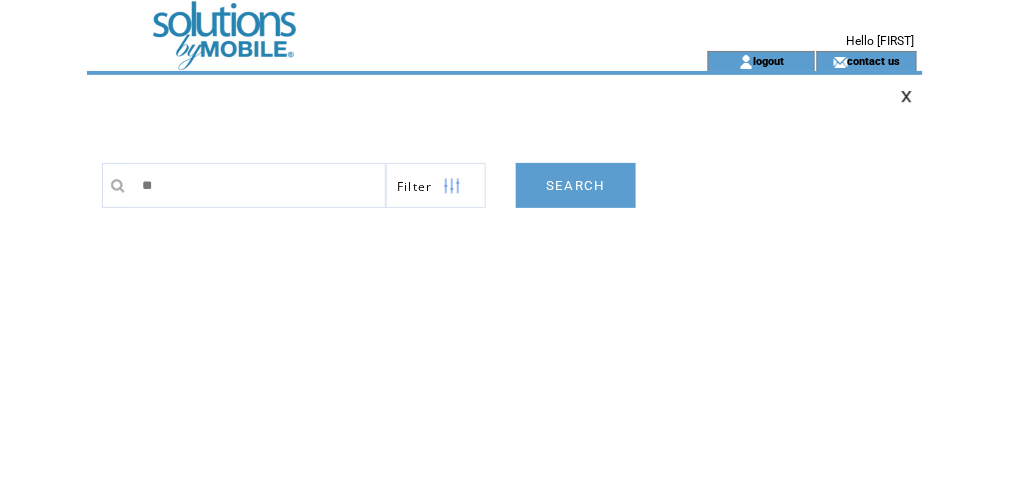 type on "***" 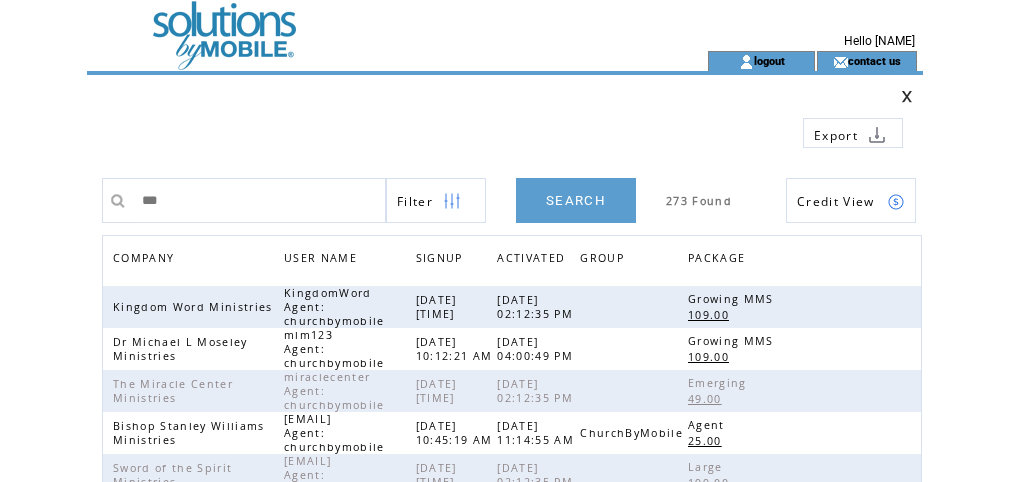 scroll, scrollTop: 0, scrollLeft: 0, axis: both 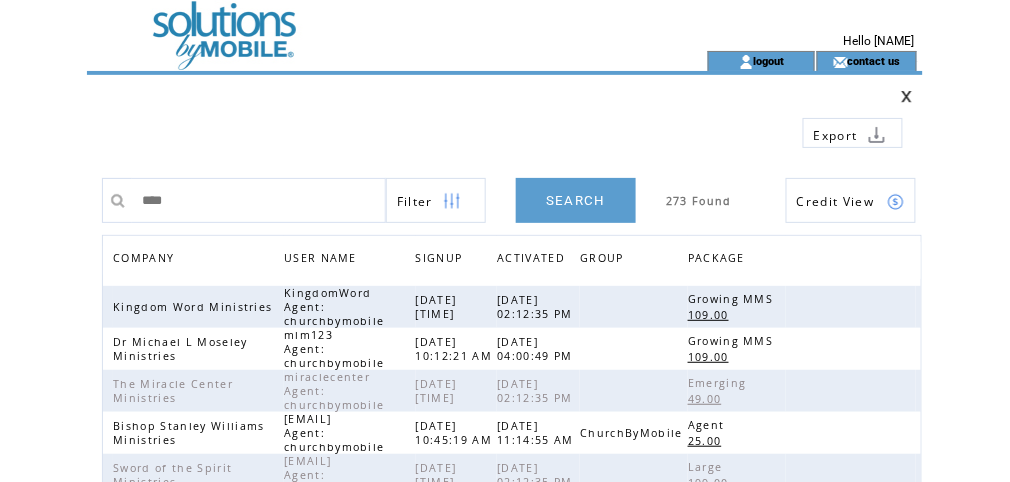 type on "*****" 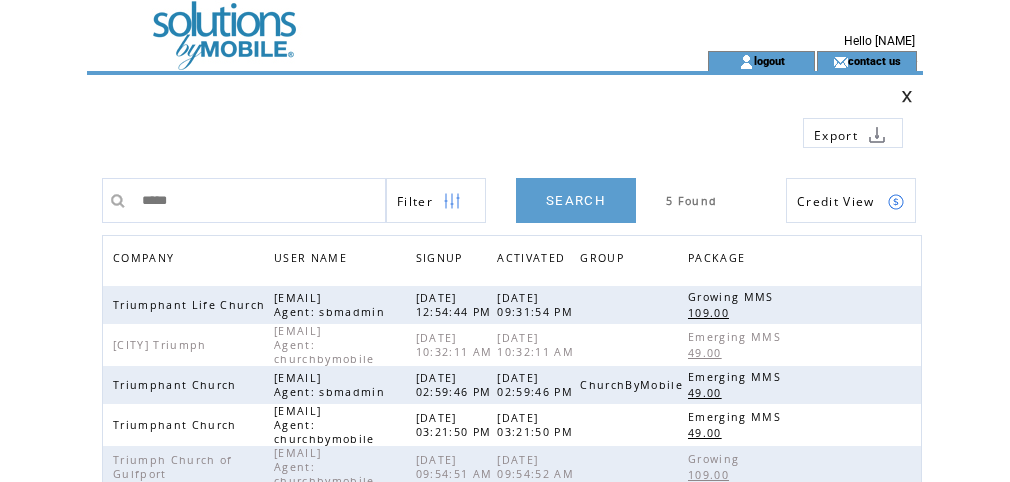 scroll, scrollTop: 0, scrollLeft: 0, axis: both 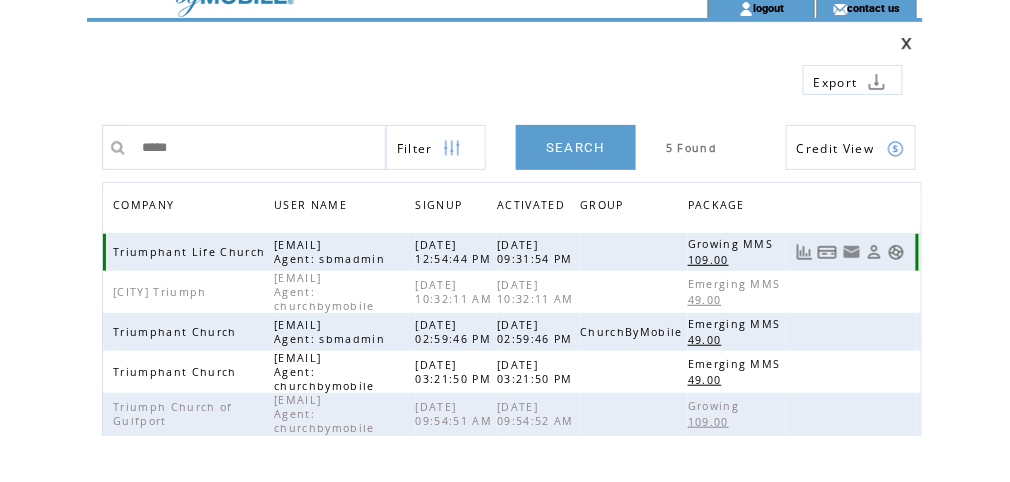 click at bounding box center [896, 252] 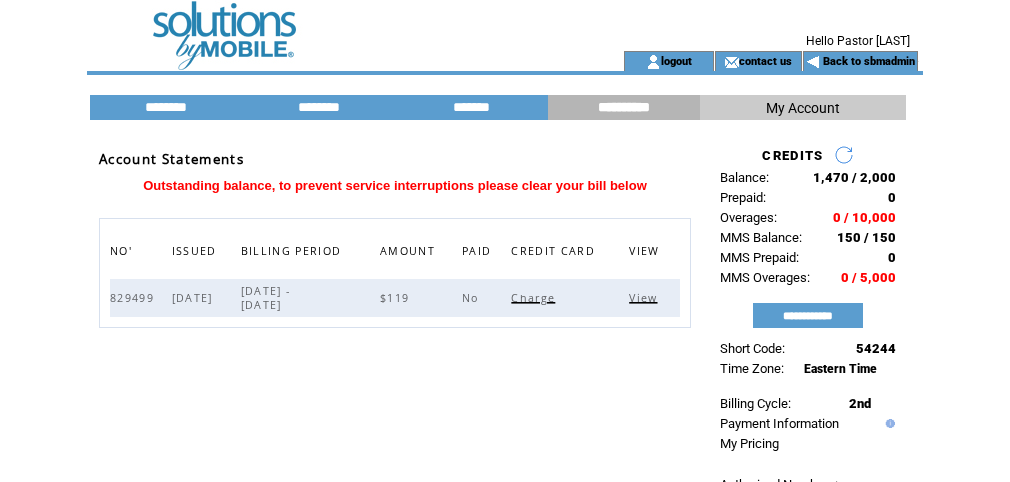 scroll, scrollTop: 0, scrollLeft: 0, axis: both 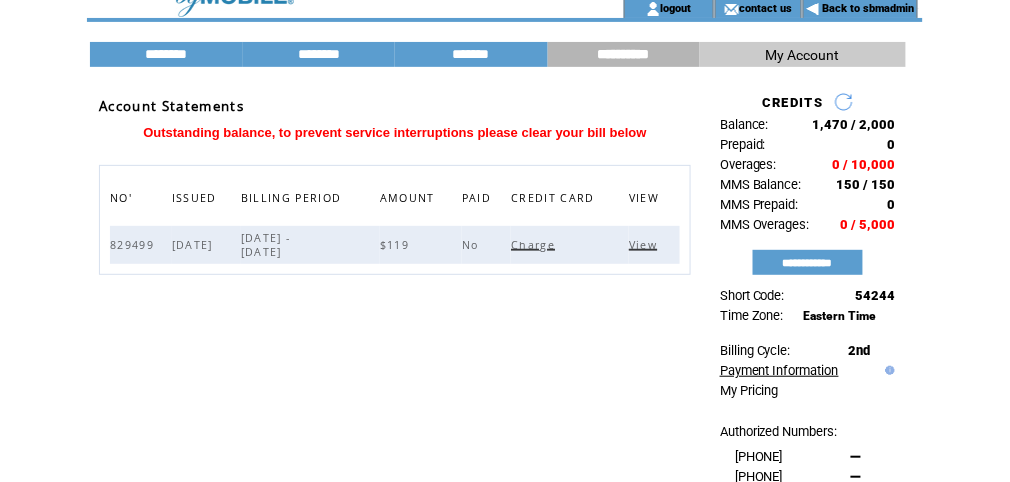 click on "Payment Information" at bounding box center [779, 370] 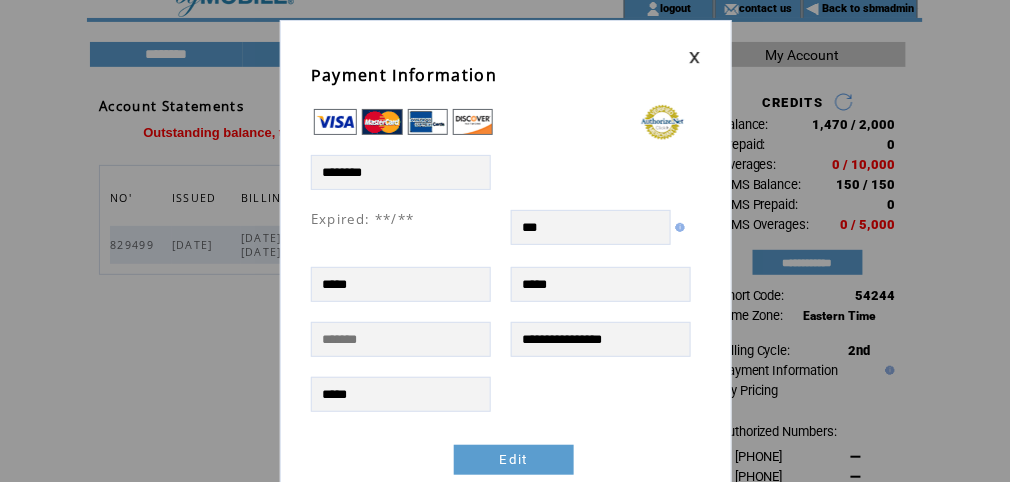scroll, scrollTop: 0, scrollLeft: 0, axis: both 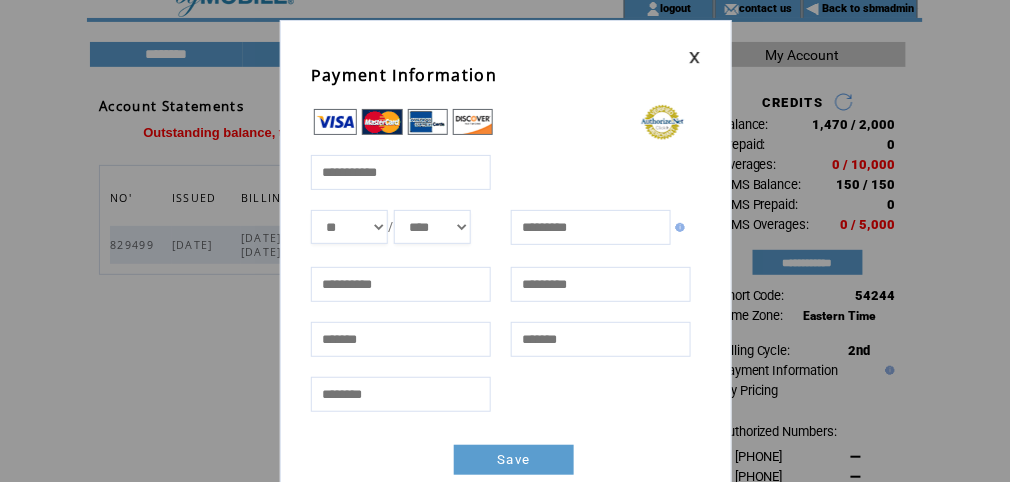 click at bounding box center (400, 171) 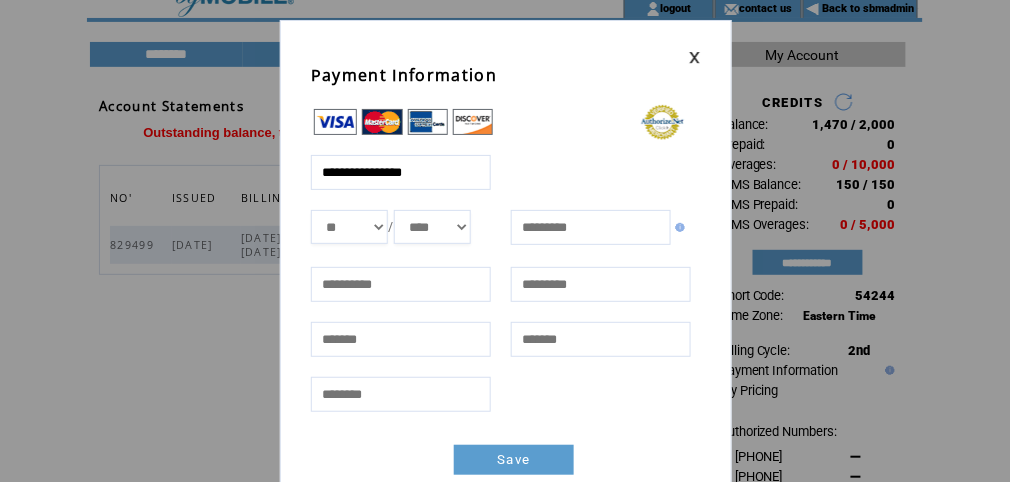 type on "**********" 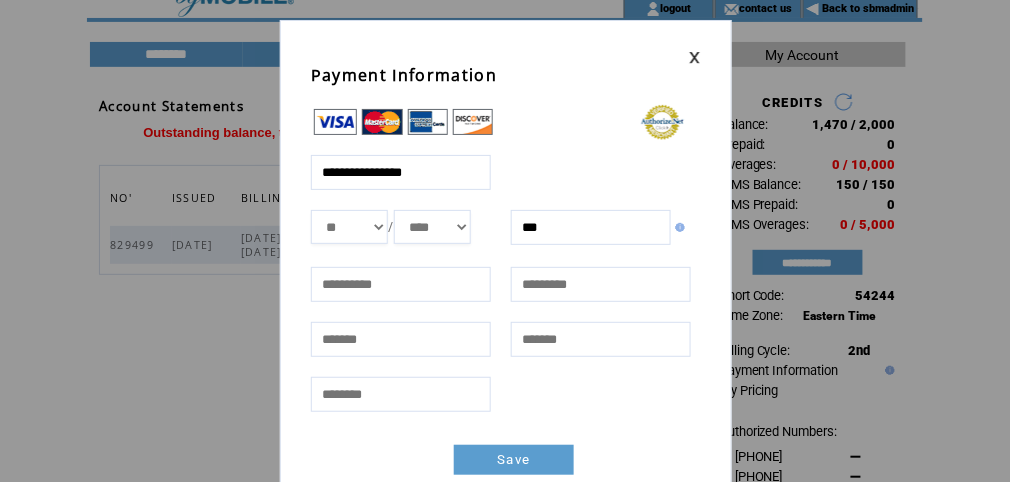 type on "***" 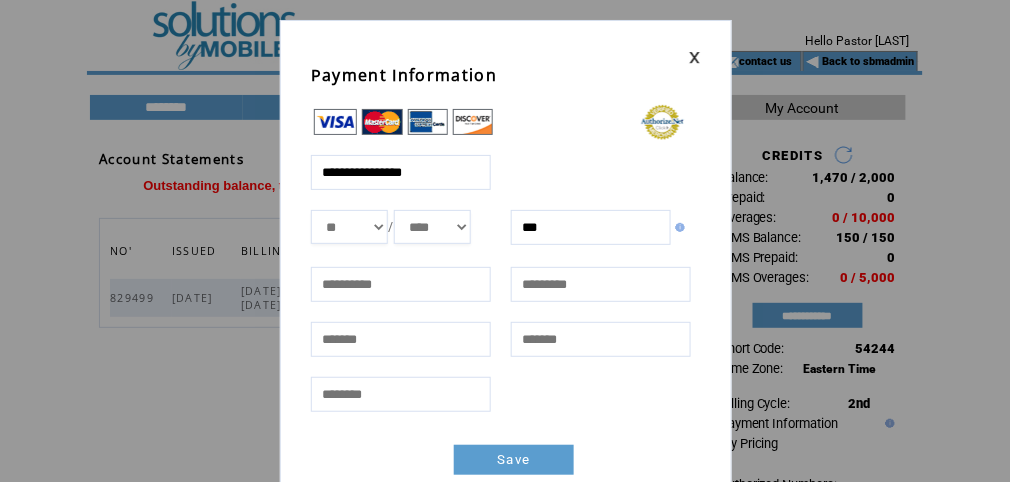 click at bounding box center [400, 283] 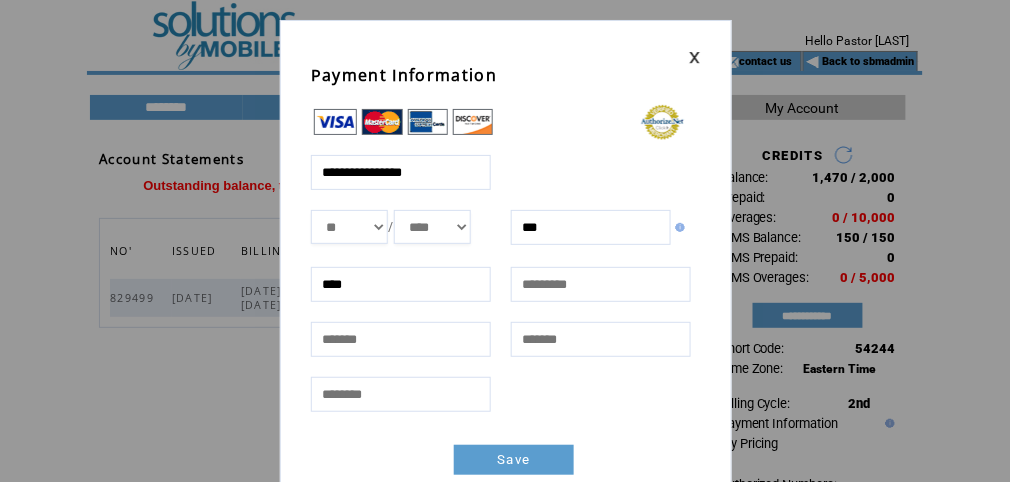type on "******" 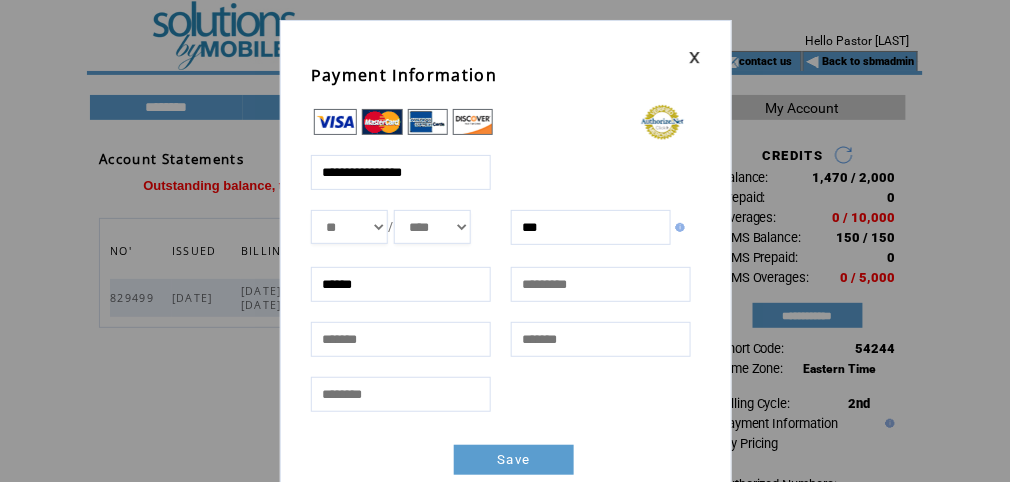 click at bounding box center (600, 283) 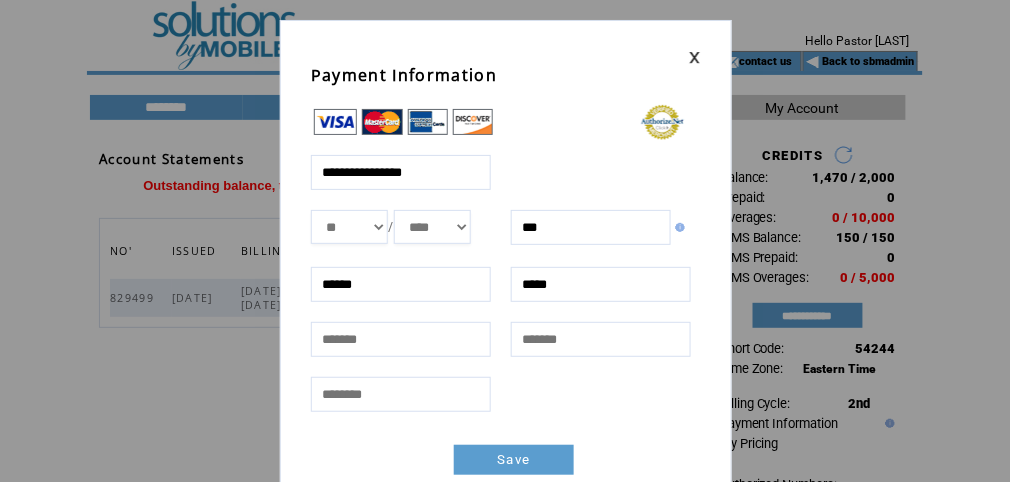 type on "*****" 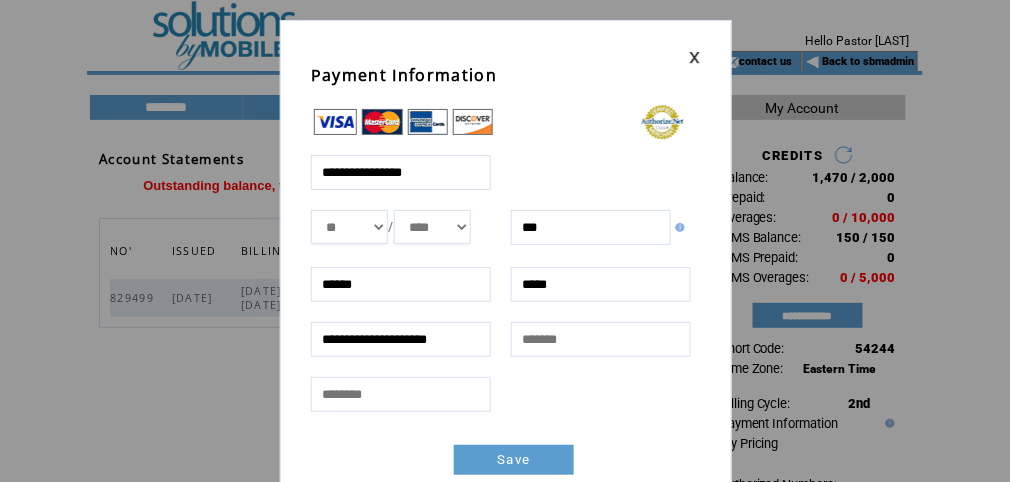 scroll, scrollTop: 0, scrollLeft: 2, axis: horizontal 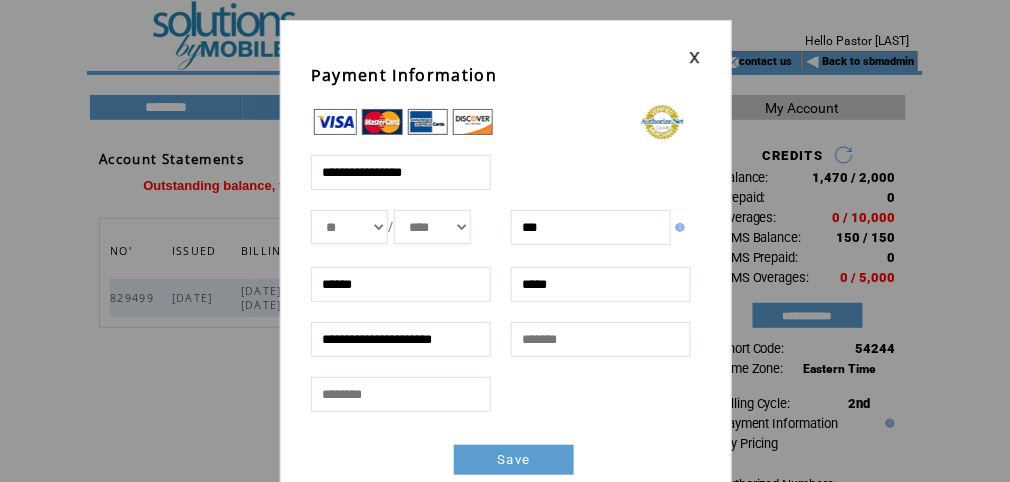 type on "**********" 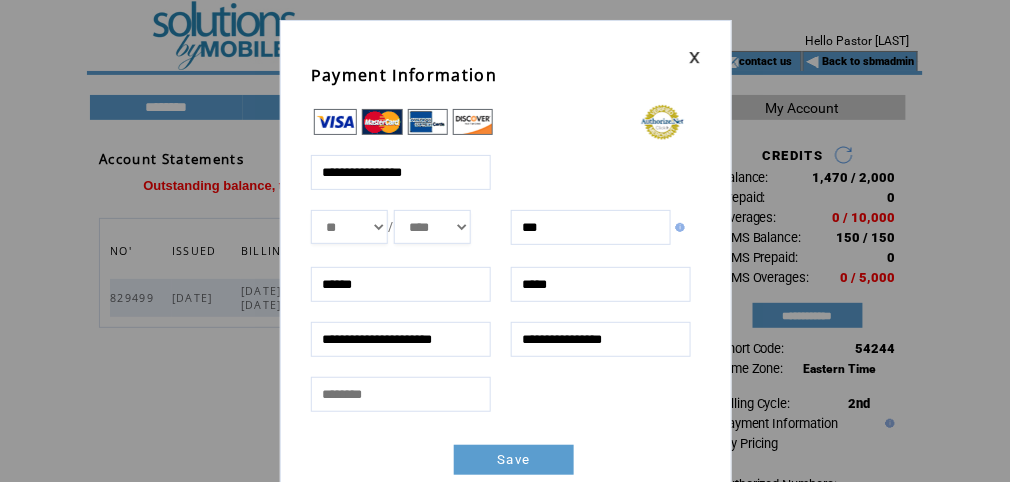 type on "**********" 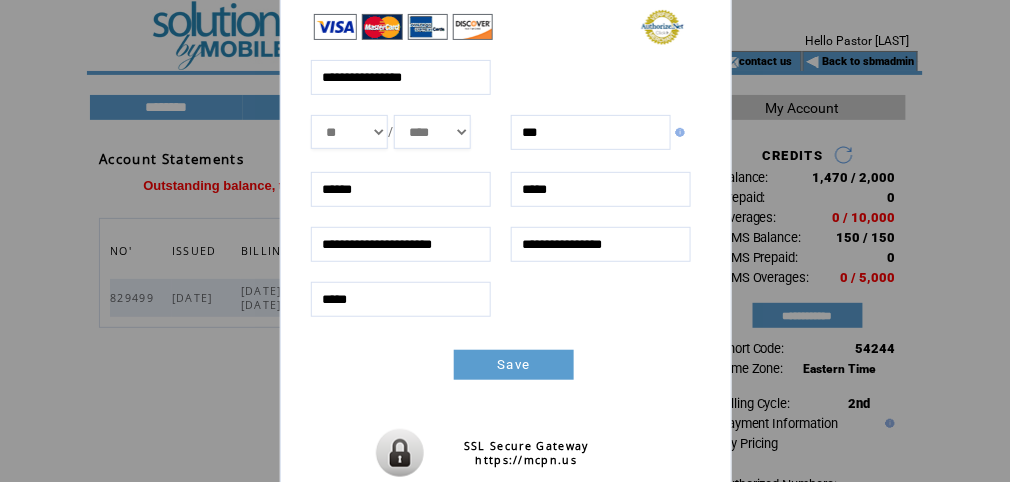 scroll, scrollTop: 106, scrollLeft: 0, axis: vertical 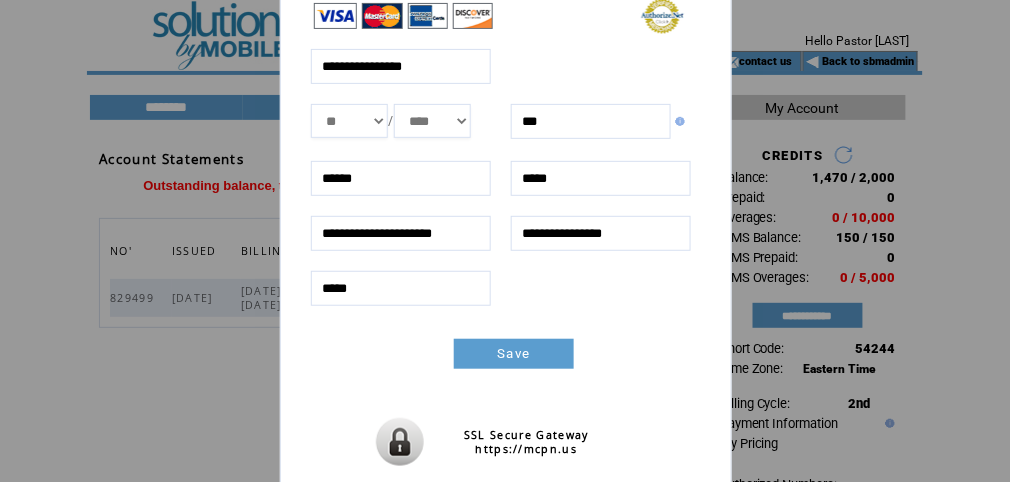 type on "*****" 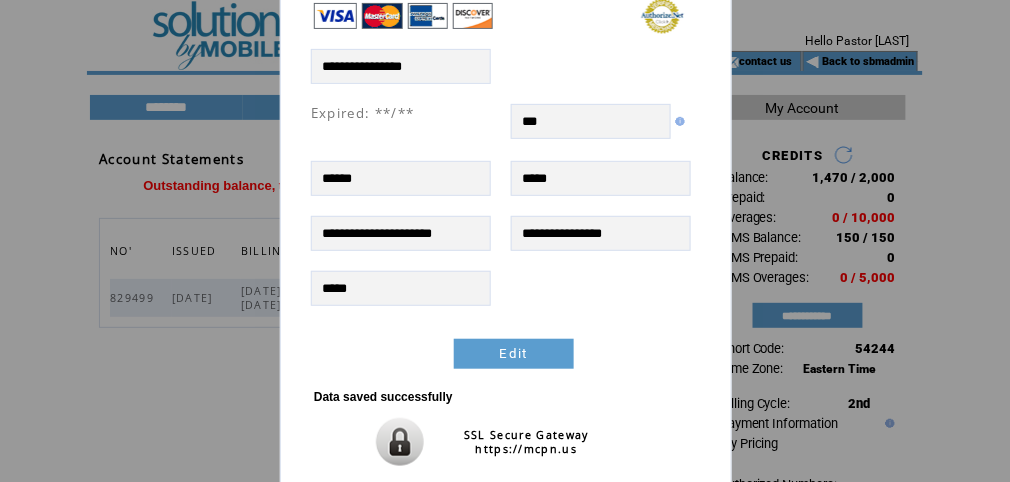 scroll, scrollTop: 0, scrollLeft: 0, axis: both 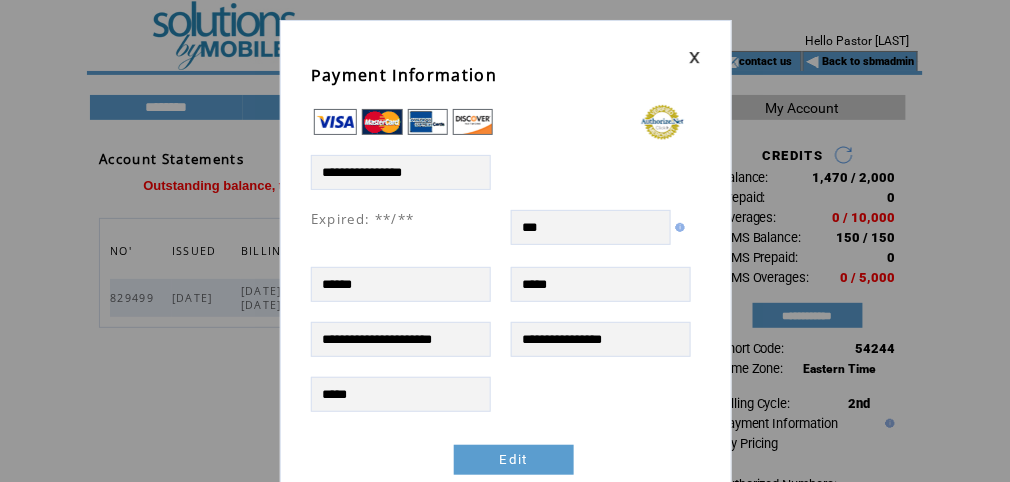 drag, startPoint x: 700, startPoint y: 58, endPoint x: 394, endPoint y: 36, distance: 306.78983 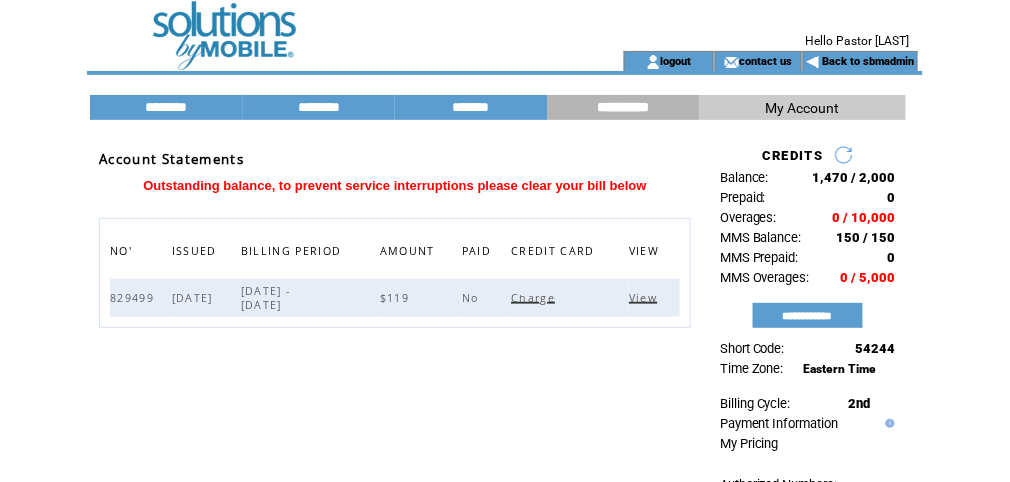 scroll, scrollTop: 0, scrollLeft: 0, axis: both 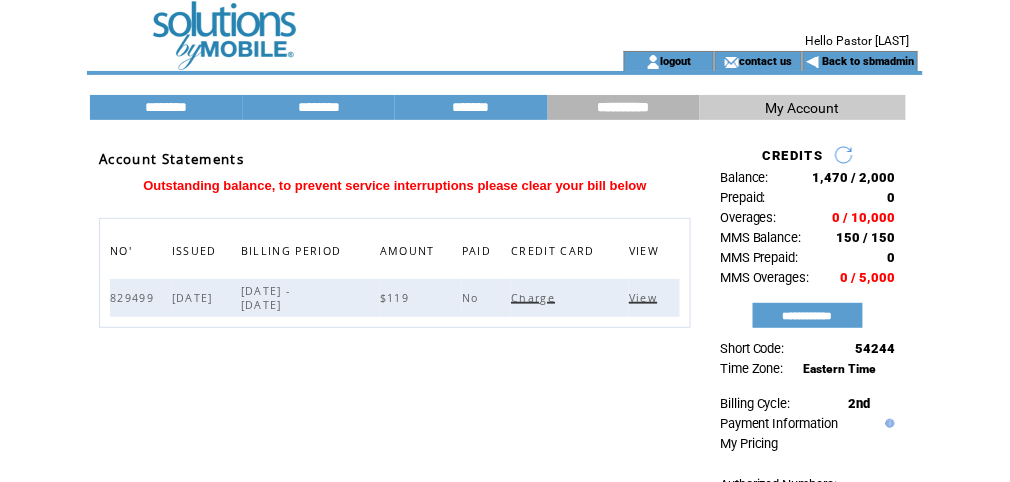 click on "View" at bounding box center [645, 298] 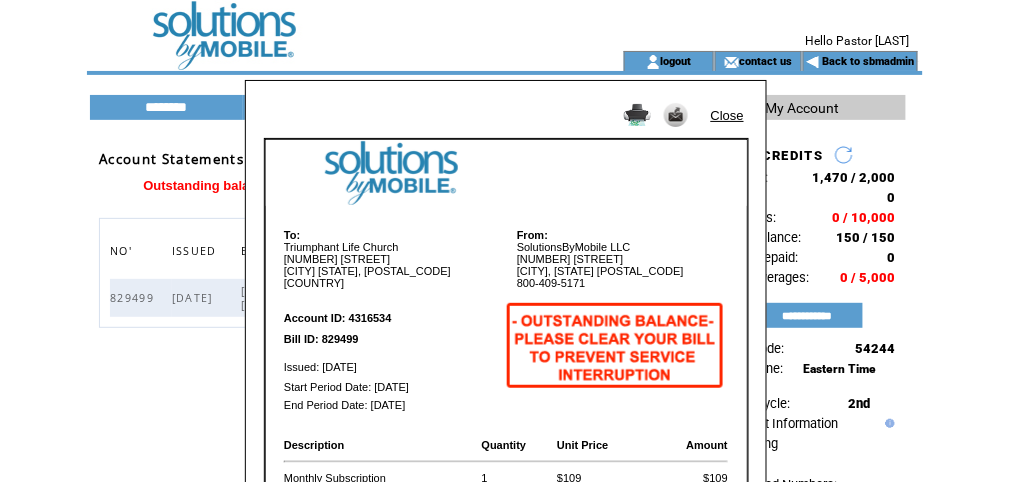 click on "Close" at bounding box center [727, 115] 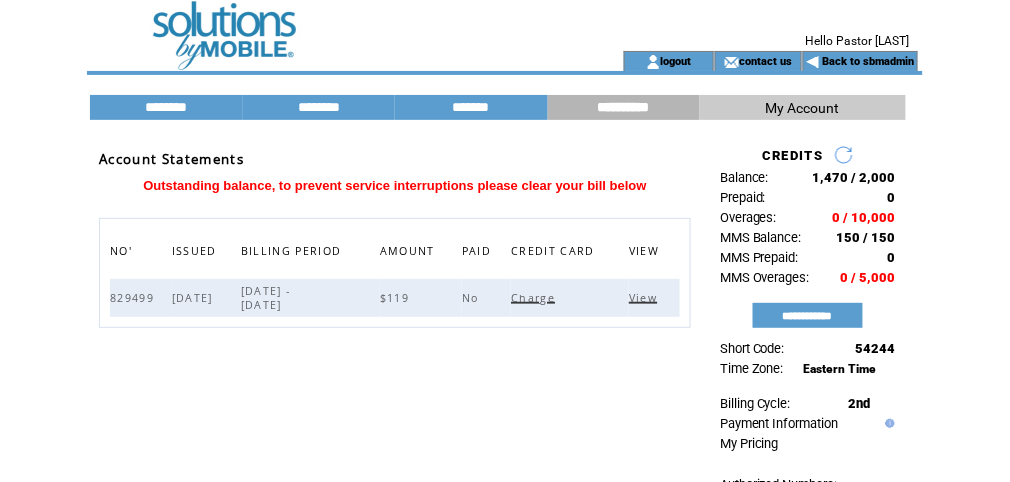 click on "Charge" at bounding box center [535, 298] 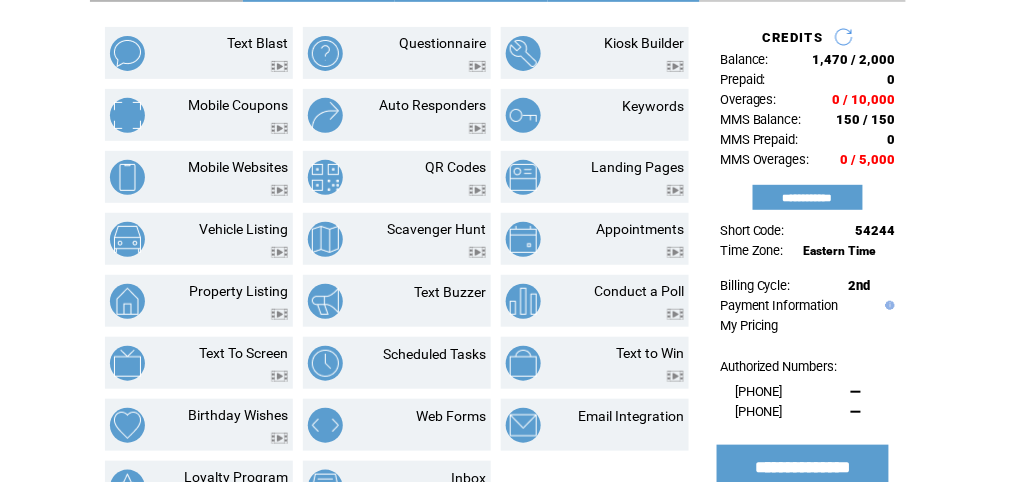 scroll, scrollTop: 0, scrollLeft: 0, axis: both 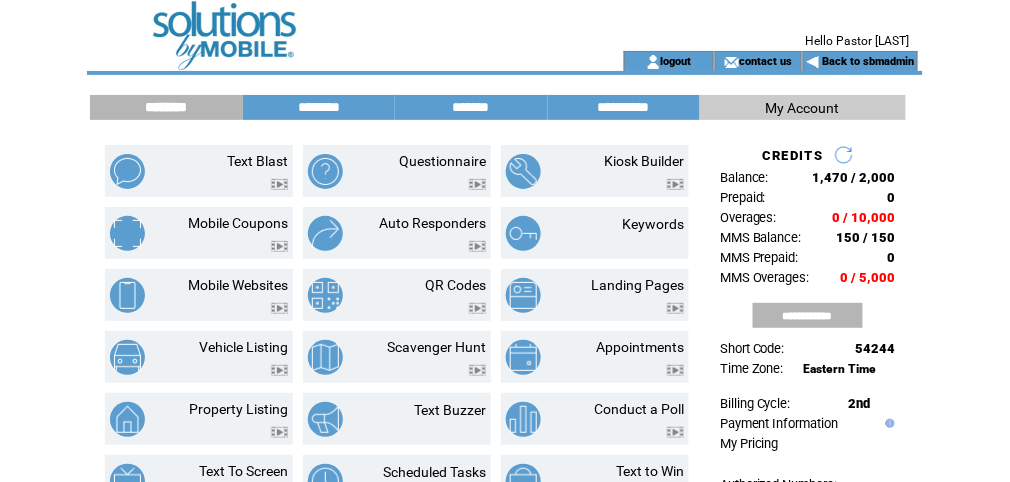 click on "**********" at bounding box center (808, 315) 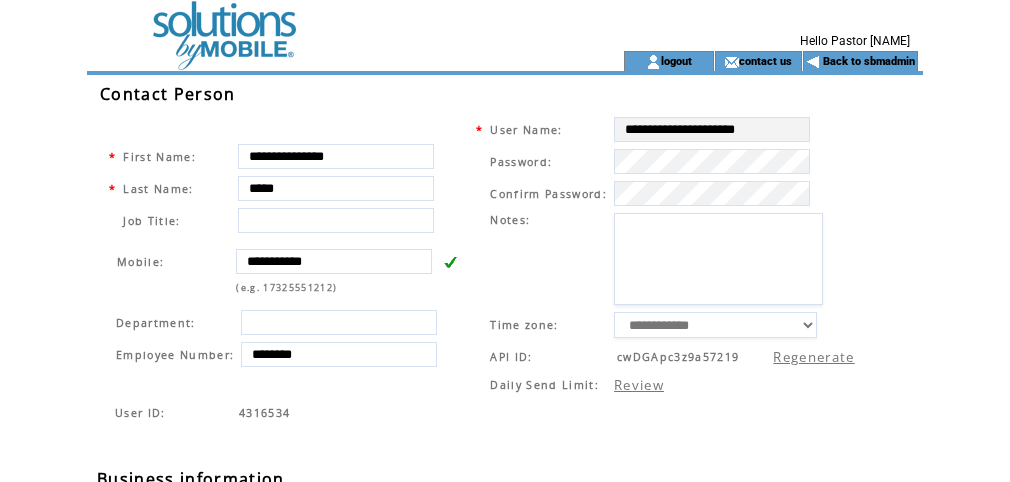 scroll, scrollTop: 0, scrollLeft: 0, axis: both 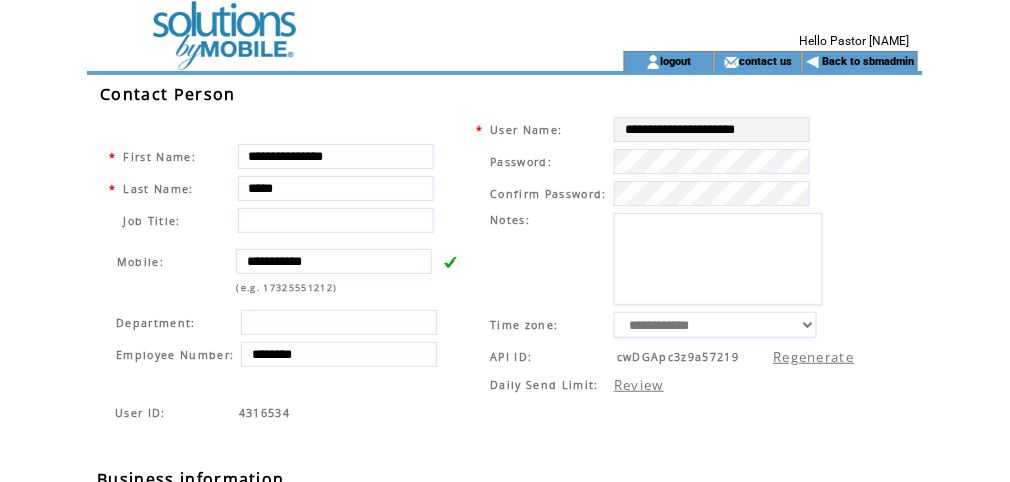 click at bounding box center (327, 25) 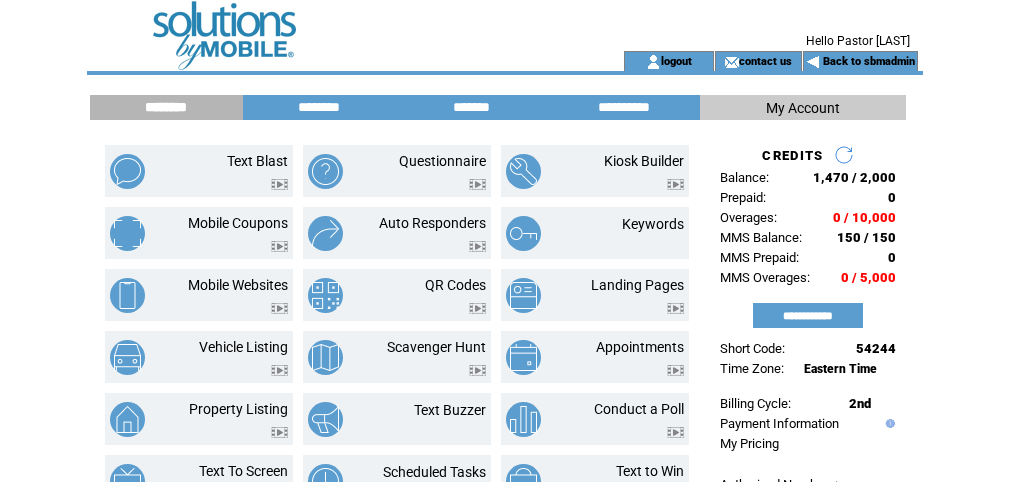 scroll, scrollTop: 0, scrollLeft: 0, axis: both 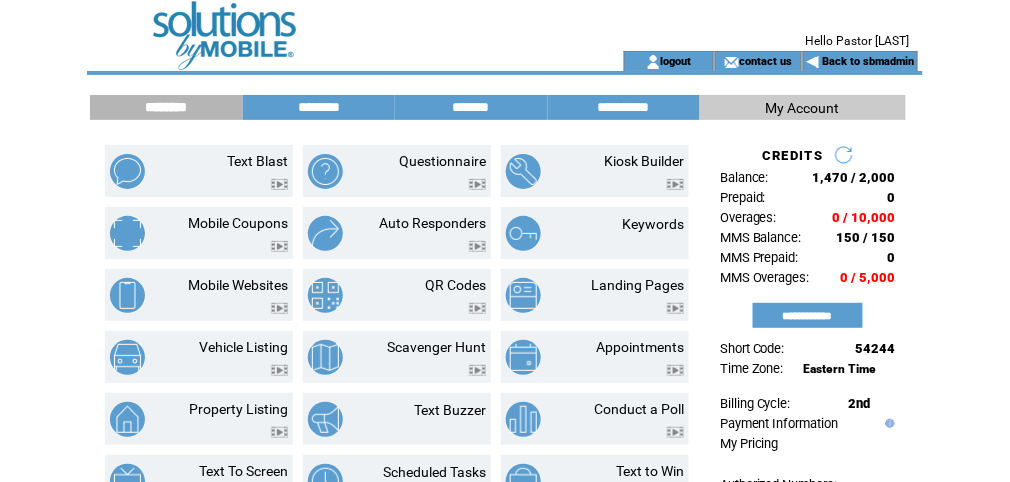 click at bounding box center [327, 25] 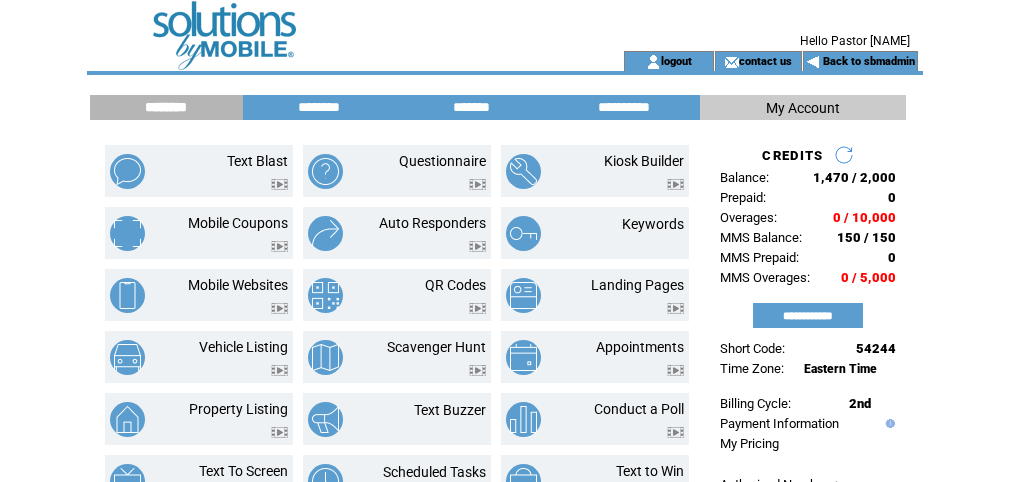 scroll, scrollTop: 0, scrollLeft: 0, axis: both 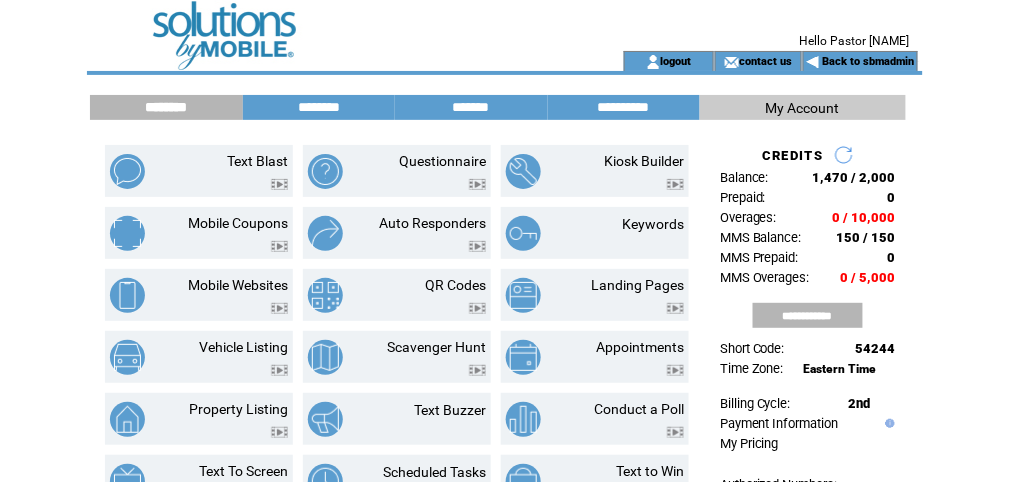 click on "**********" at bounding box center (808, 315) 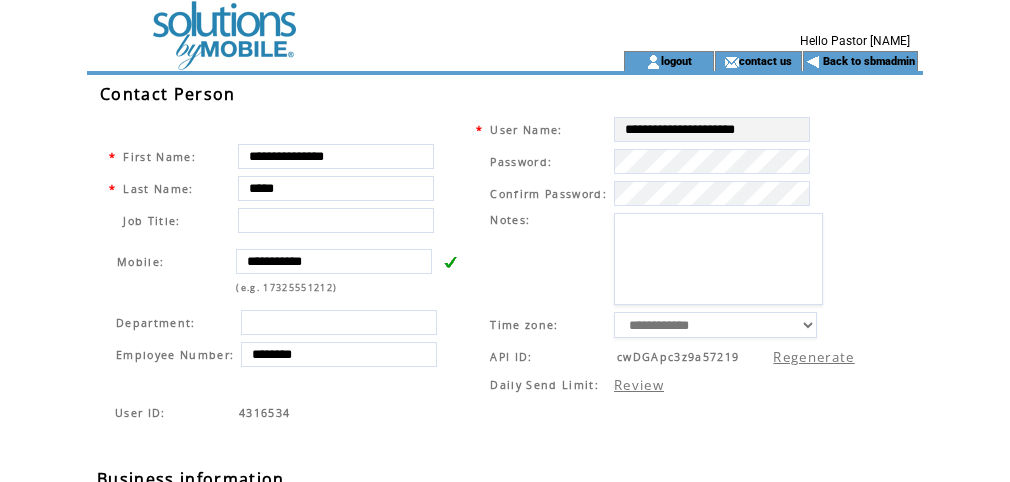 scroll, scrollTop: 0, scrollLeft: 0, axis: both 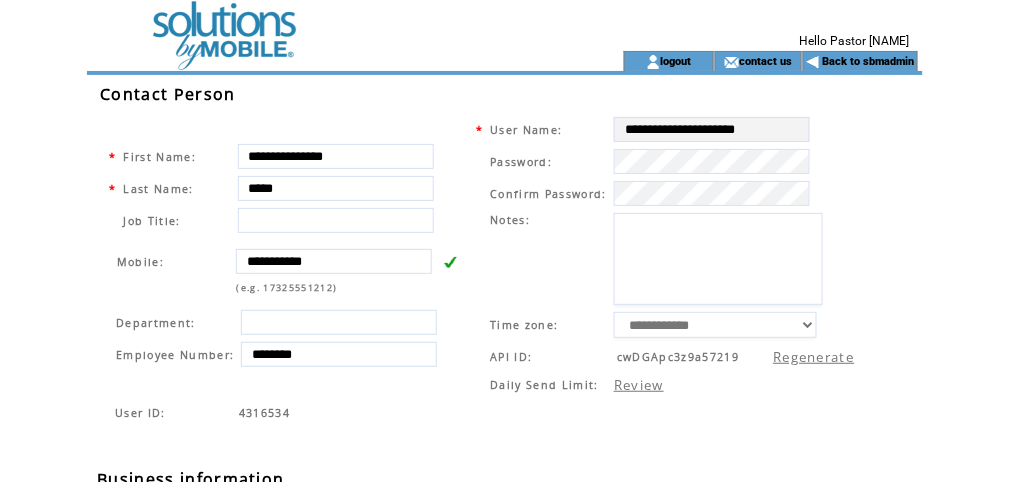 click at bounding box center (327, 25) 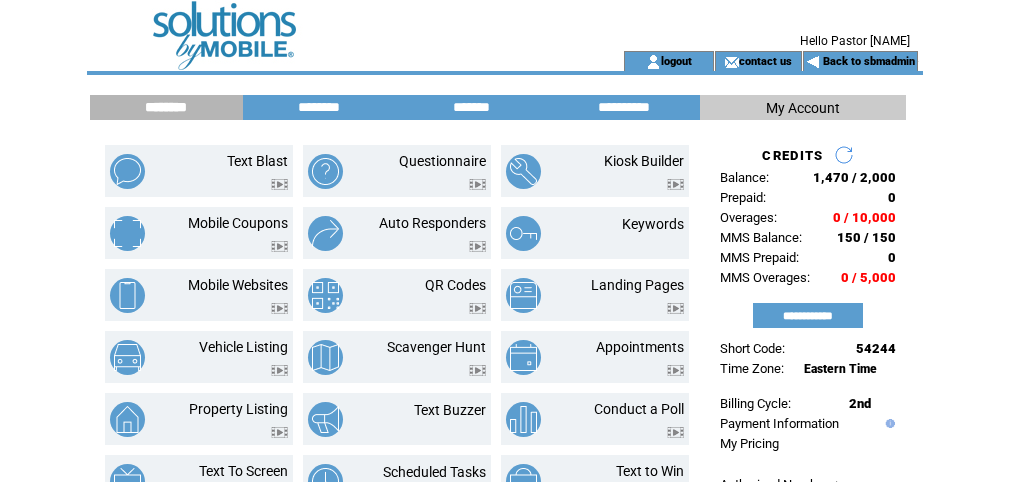 scroll, scrollTop: 0, scrollLeft: 0, axis: both 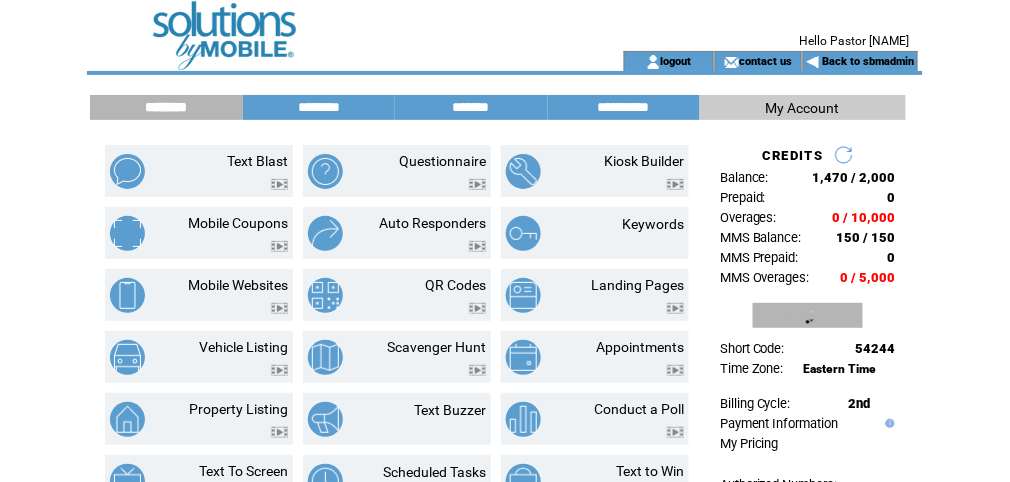 click on "**********" at bounding box center (808, 315) 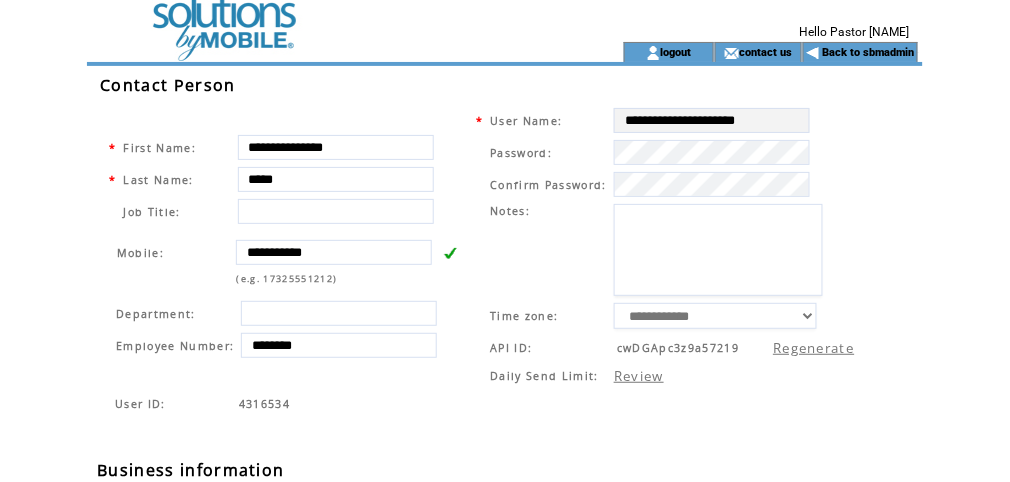 scroll, scrollTop: 0, scrollLeft: 0, axis: both 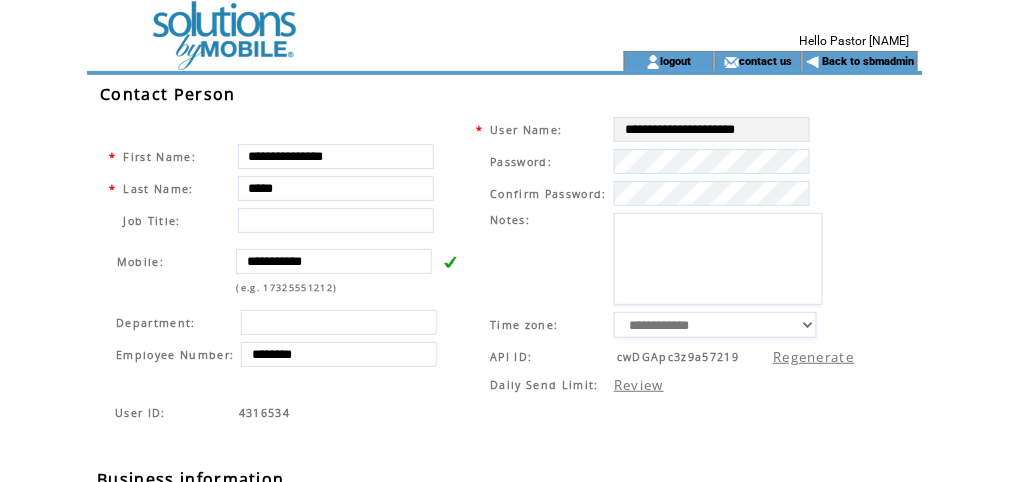 click at bounding box center [327, 25] 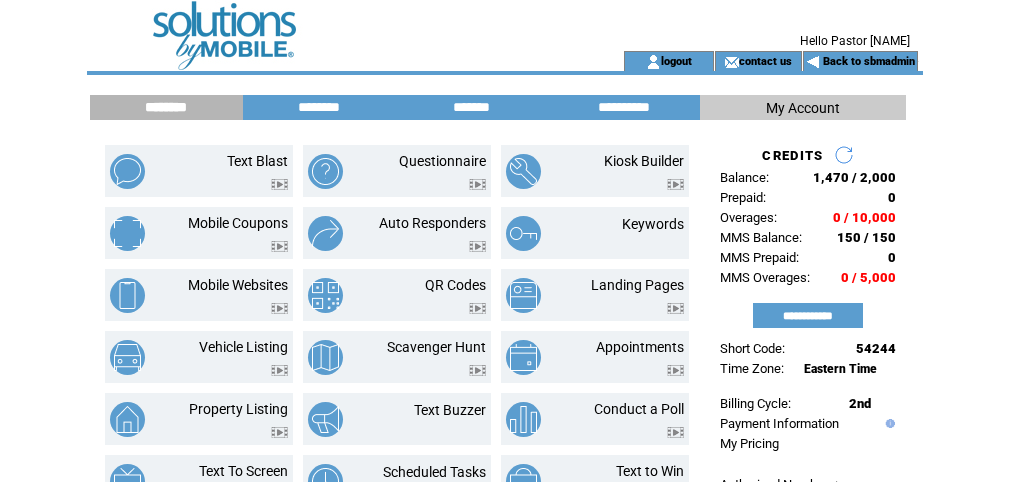 scroll, scrollTop: 0, scrollLeft: 0, axis: both 